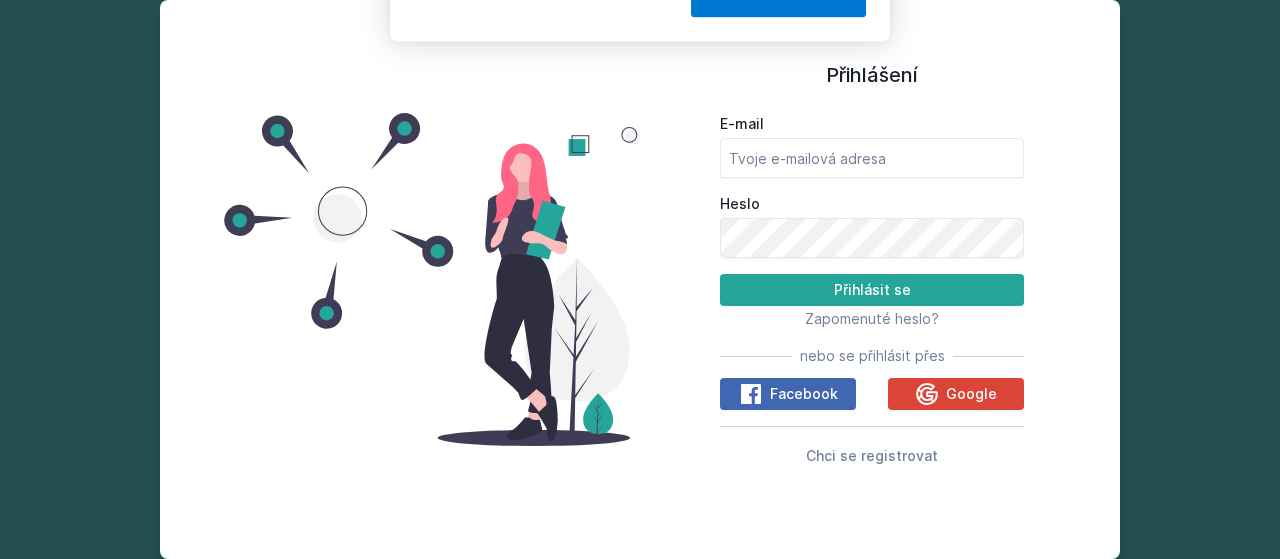scroll, scrollTop: 0, scrollLeft: 0, axis: both 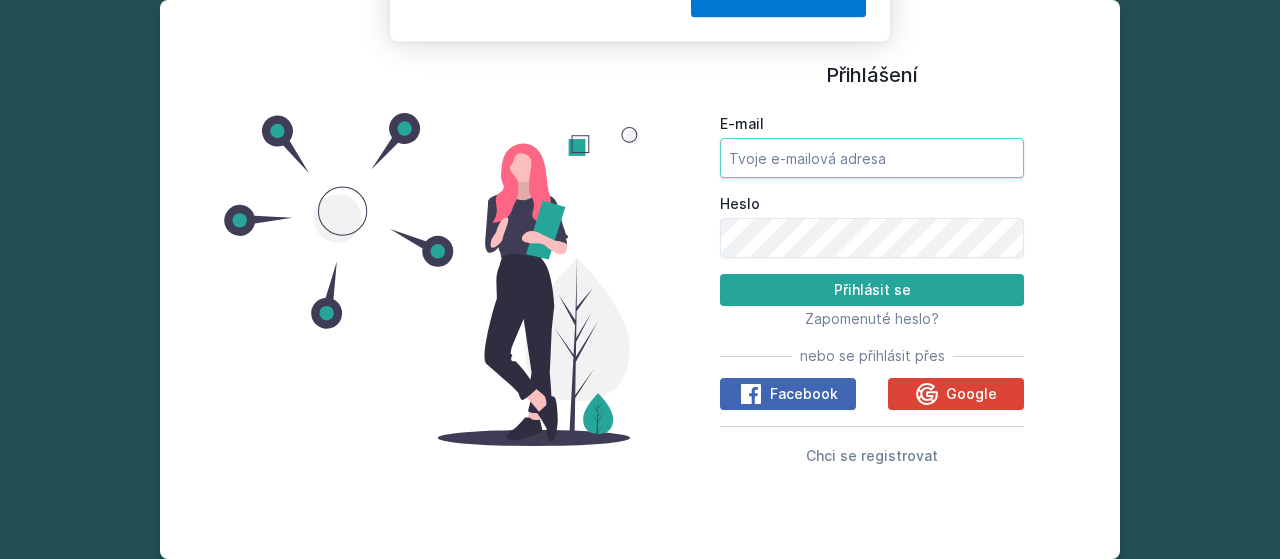 type on "[EMAIL]" 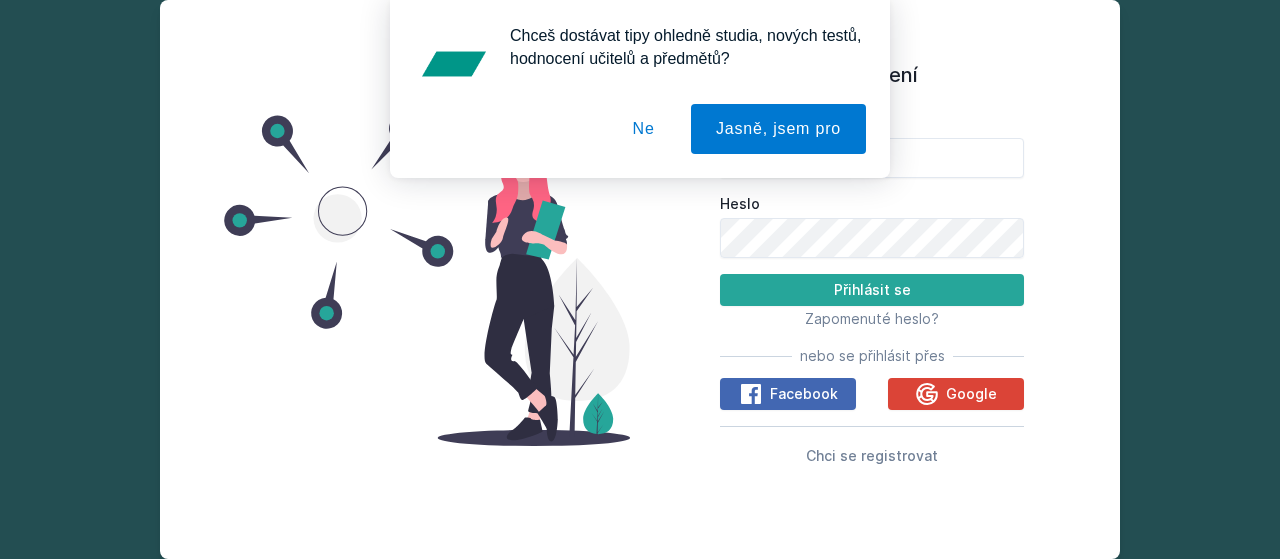 click on "Ne" at bounding box center (644, 129) 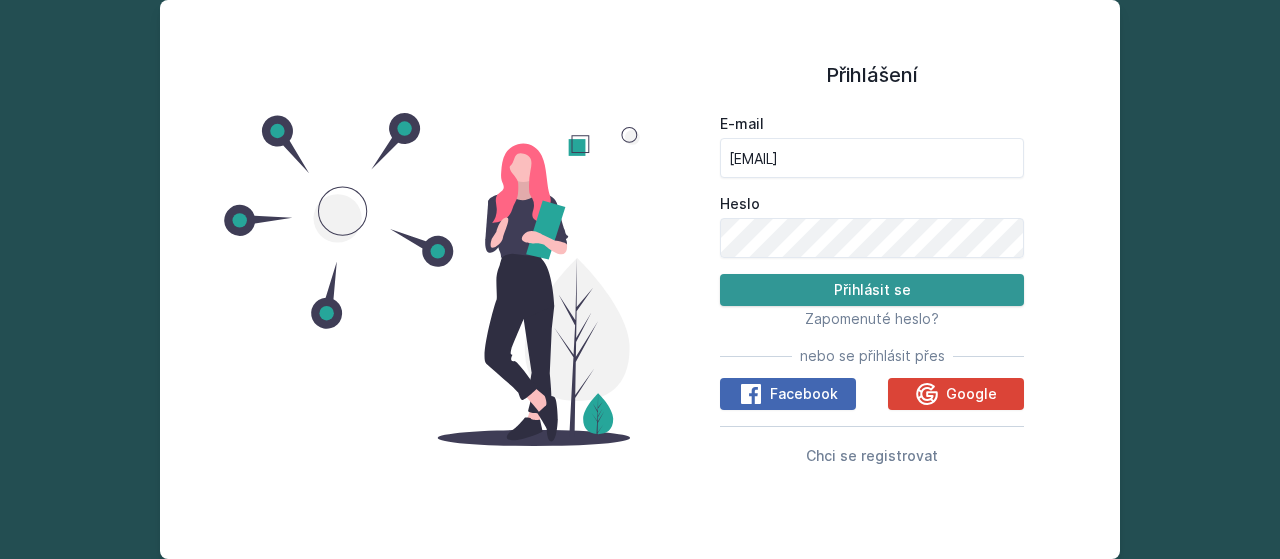 click on "Přihlásit se" at bounding box center (872, 290) 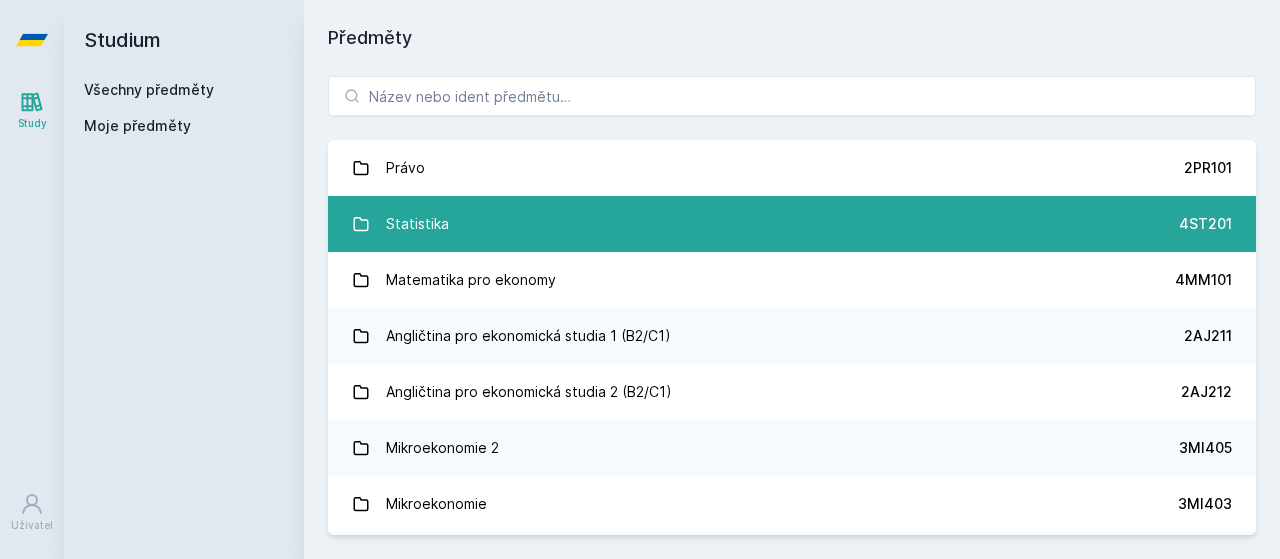 click on "Statistika   4ST201" at bounding box center [792, 224] 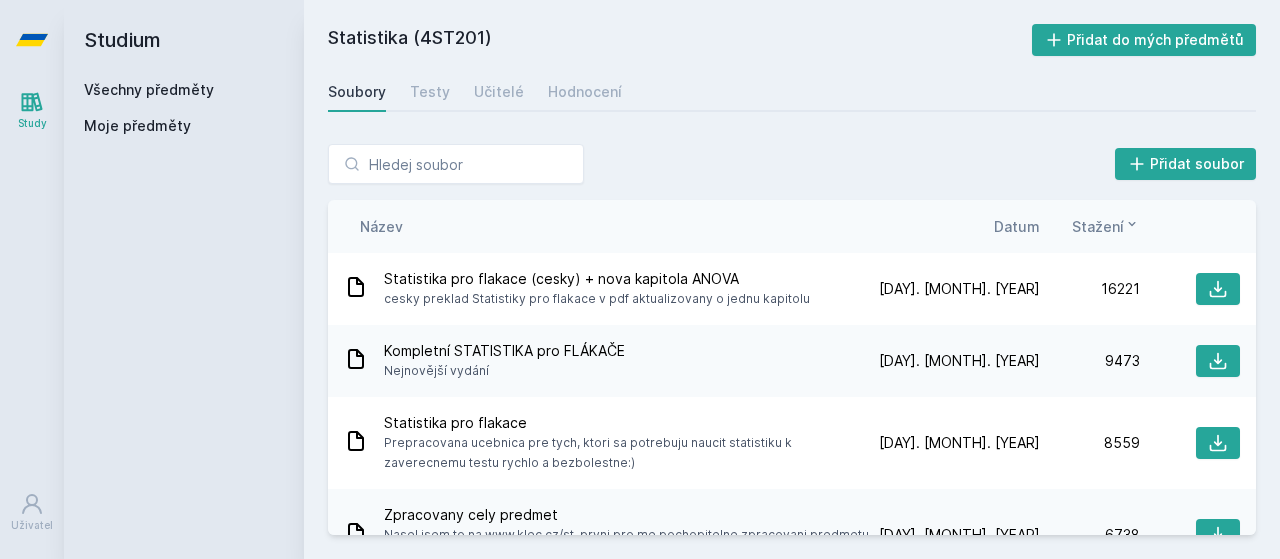 click on "Všechny předměty" at bounding box center (149, 89) 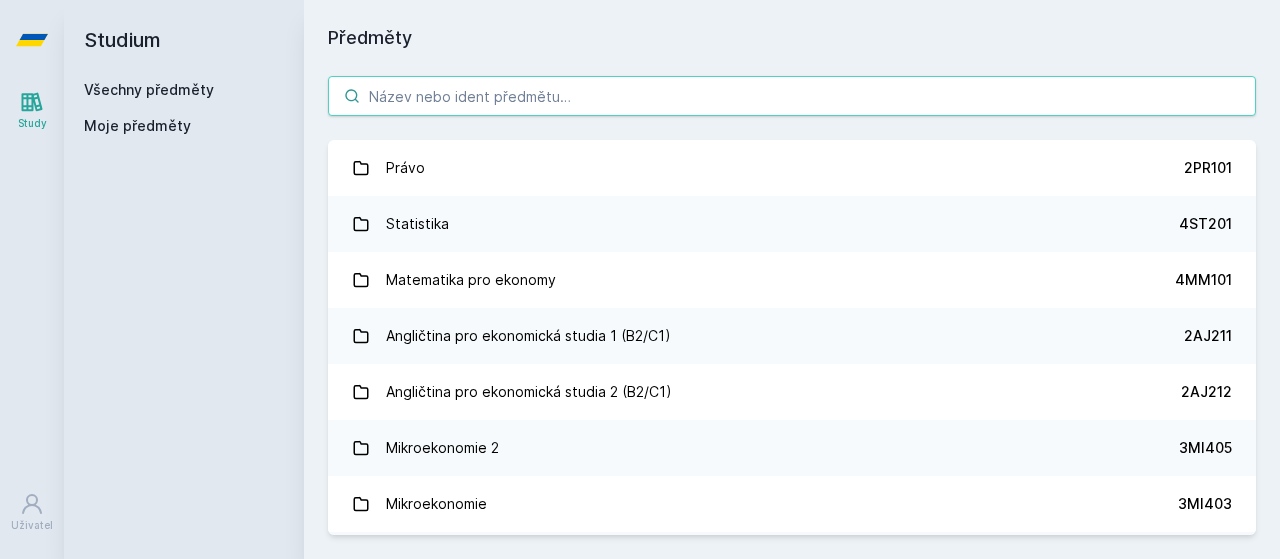 click at bounding box center (792, 96) 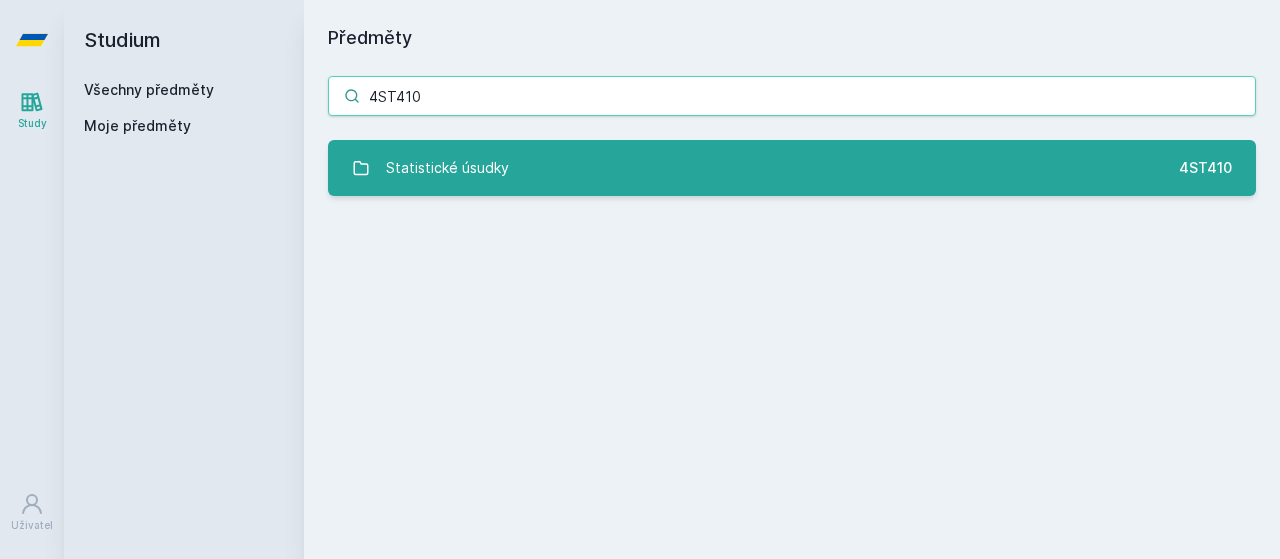 type on "4ST410" 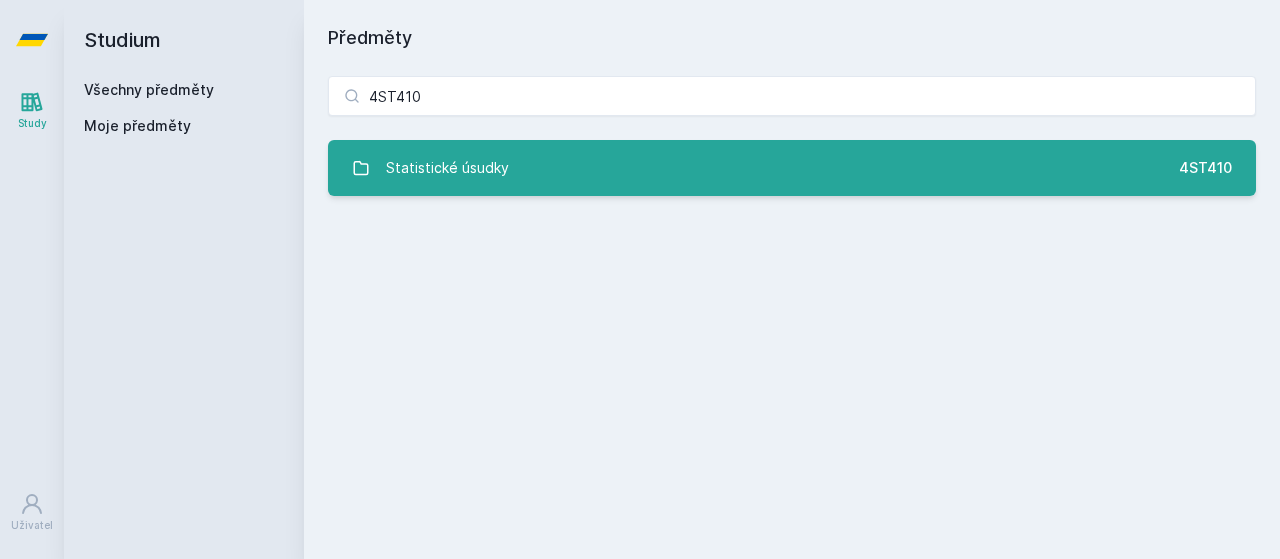 click on "Statistické úsudky" at bounding box center (447, 168) 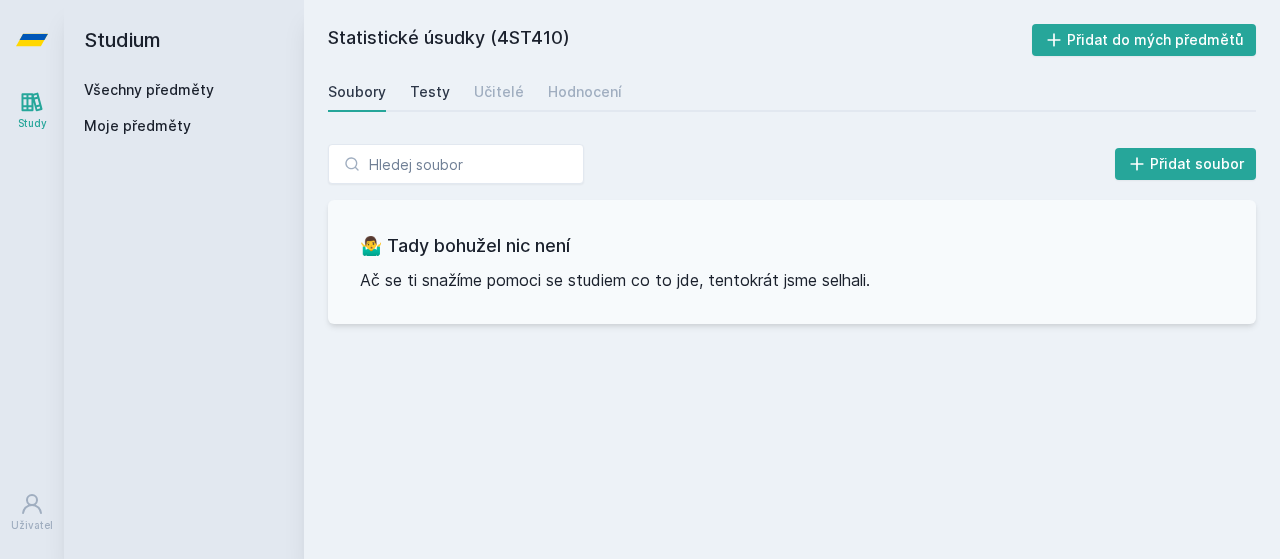 click on "Testy" at bounding box center [430, 92] 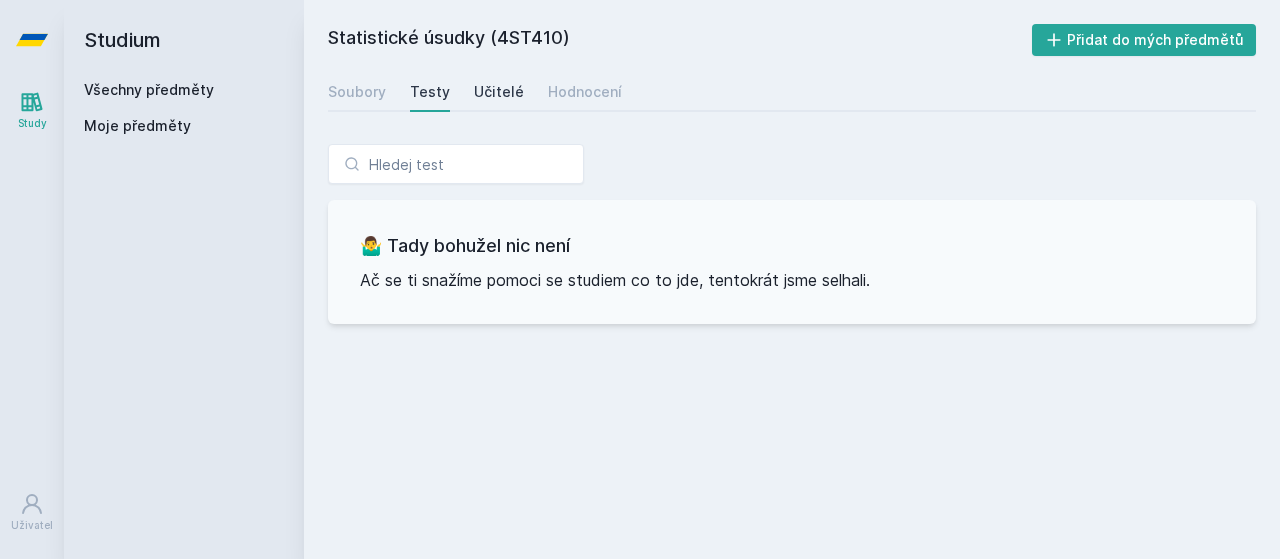 click on "Učitelé" at bounding box center (499, 92) 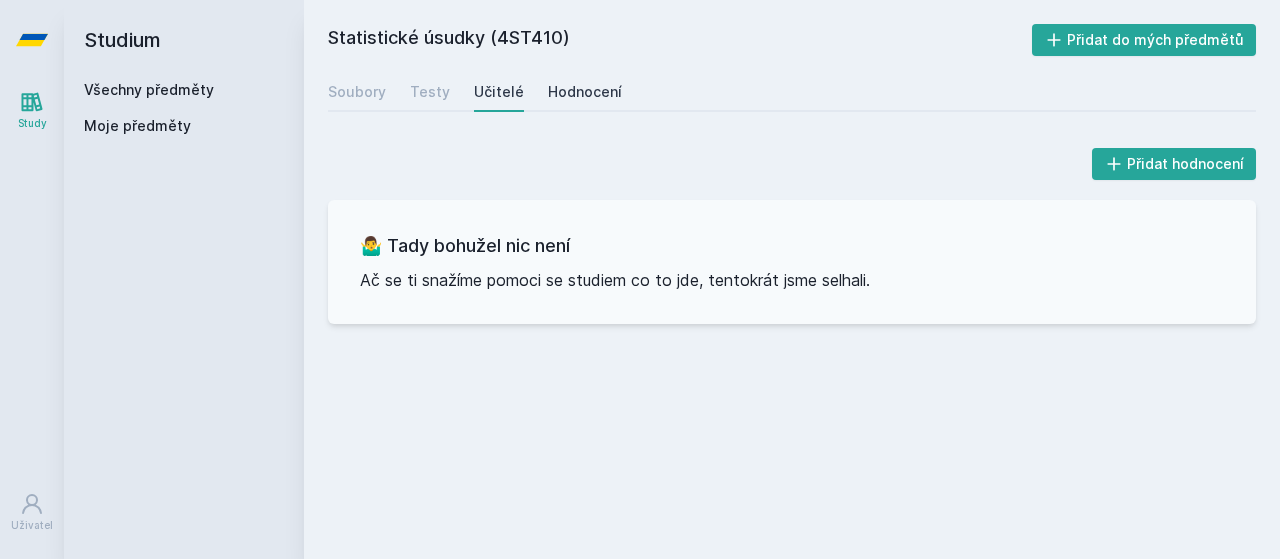 click on "Hodnocení" at bounding box center [585, 92] 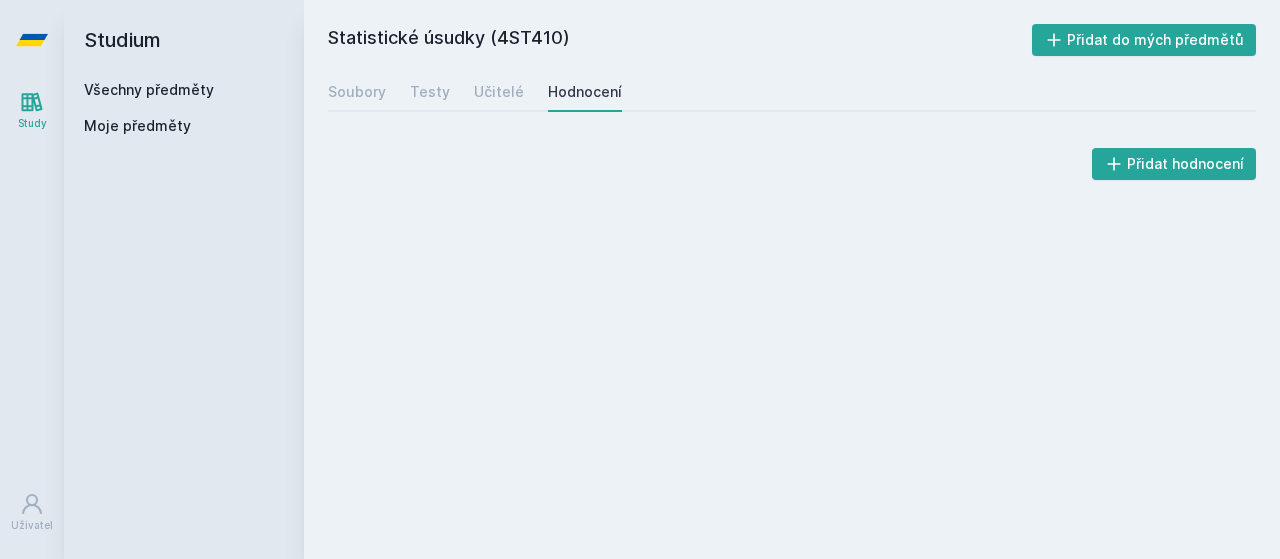 click on "Všechny předměty" at bounding box center [149, 89] 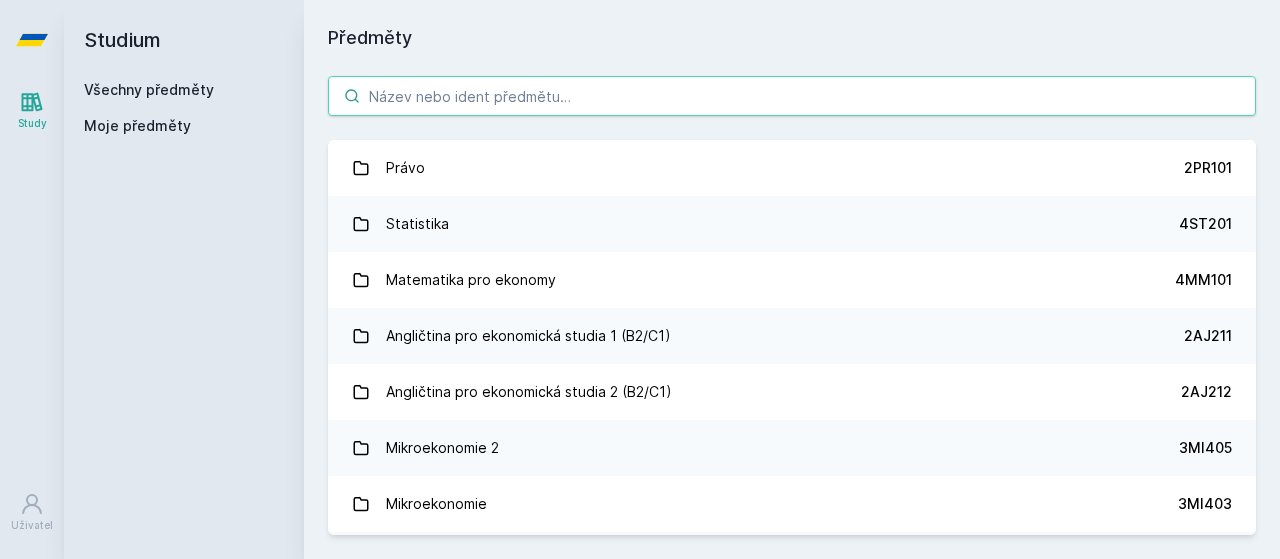 click at bounding box center (792, 96) 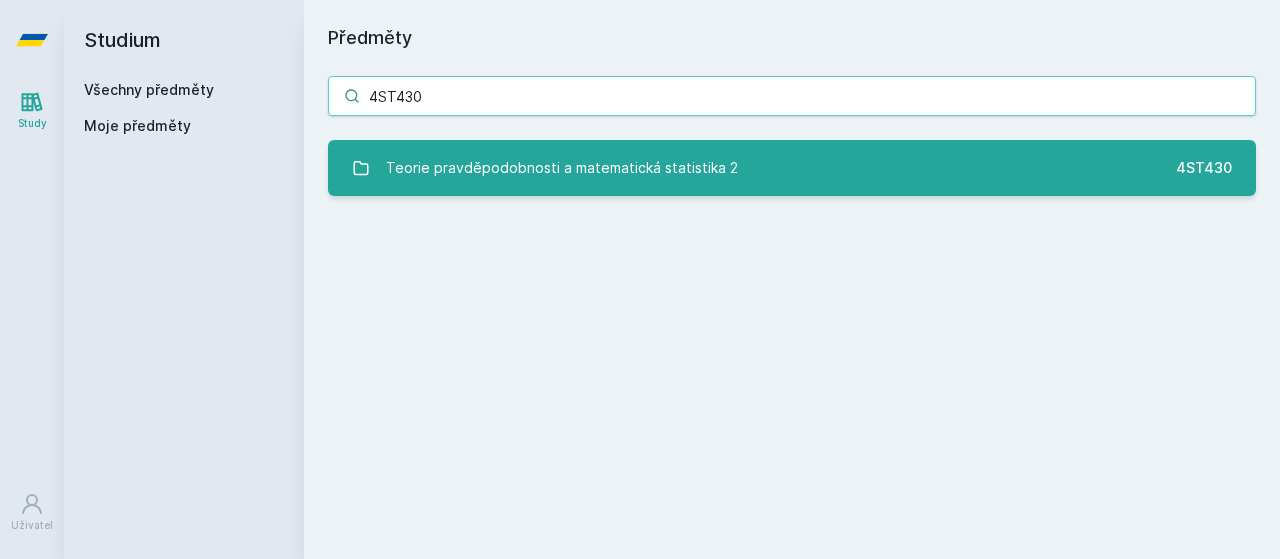 type on "4ST430" 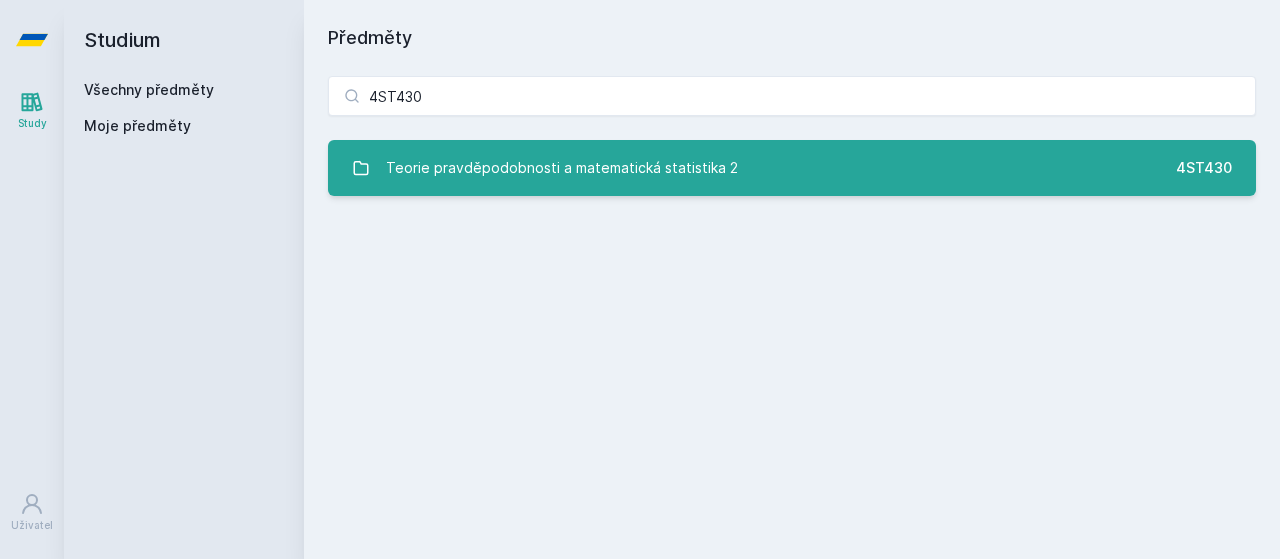 click on "Teorie pravděpodobnosti a matematická statistika 2" at bounding box center (562, 168) 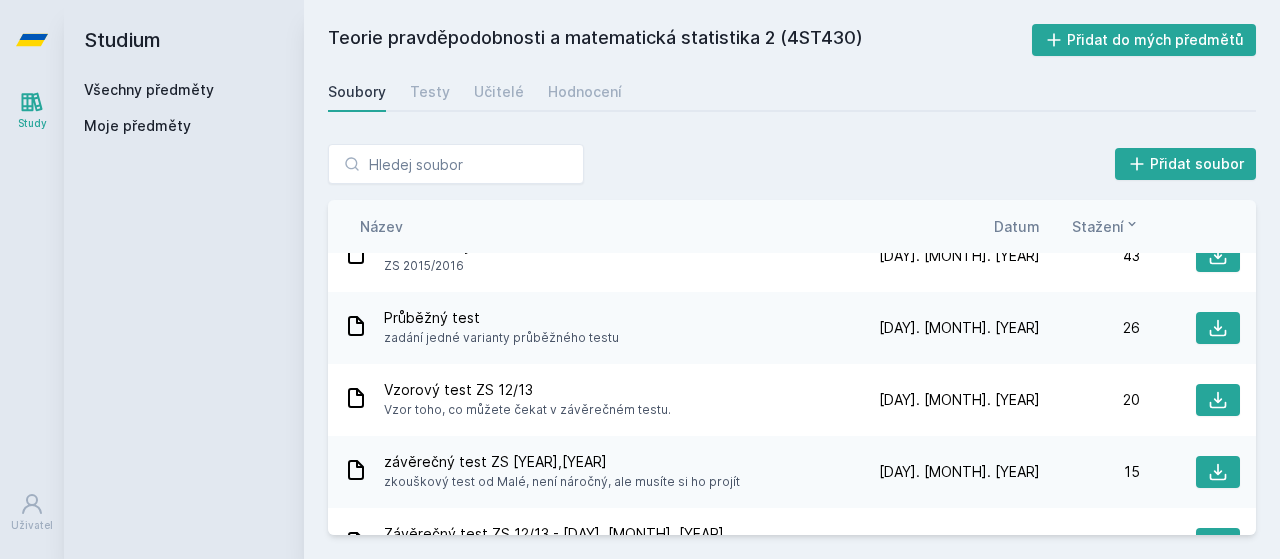 scroll, scrollTop: 0, scrollLeft: 0, axis: both 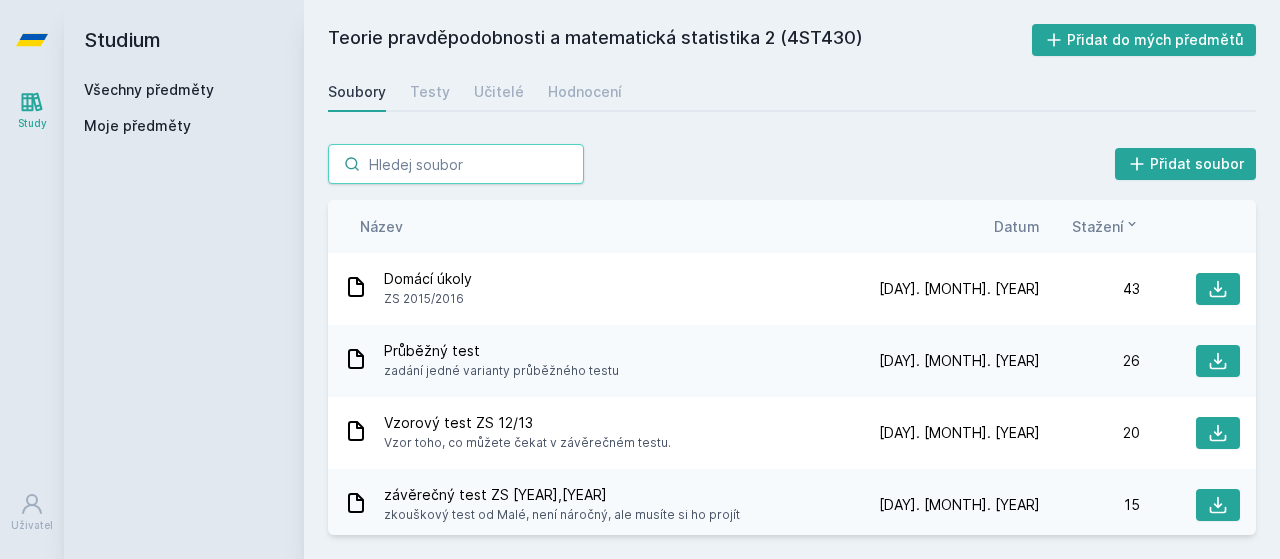click at bounding box center [456, 164] 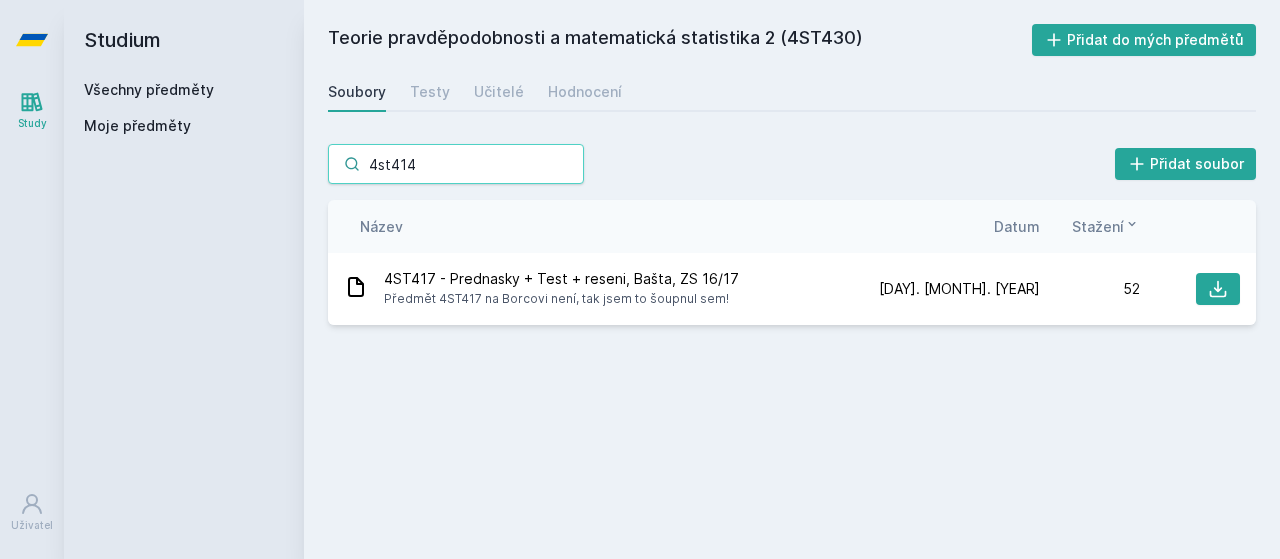 type on "4st414" 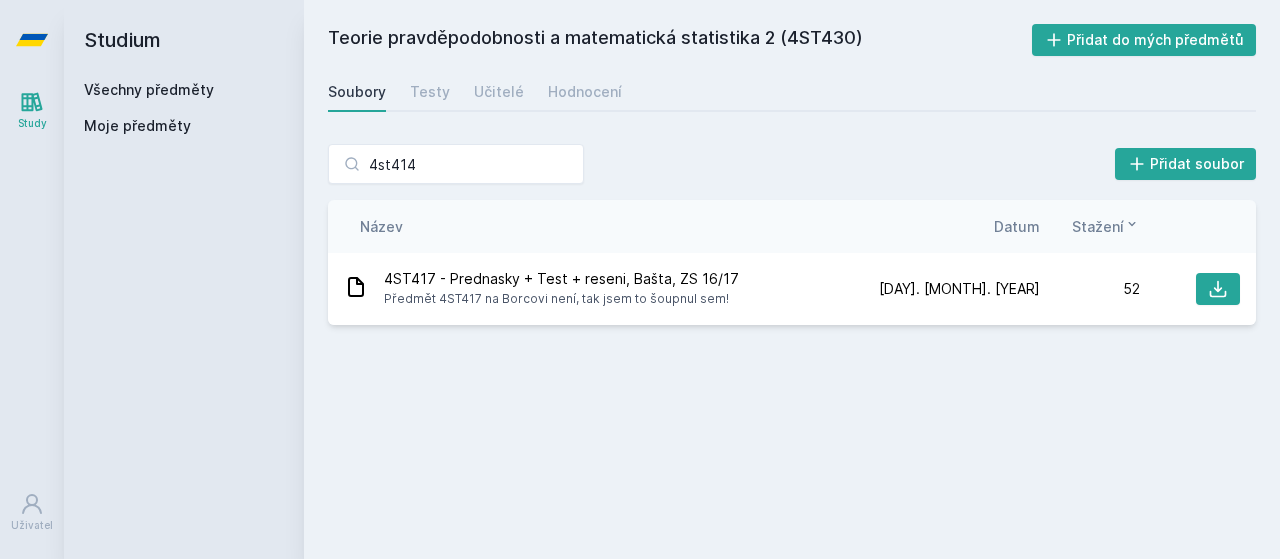 click on "Všechny předměty" at bounding box center (149, 89) 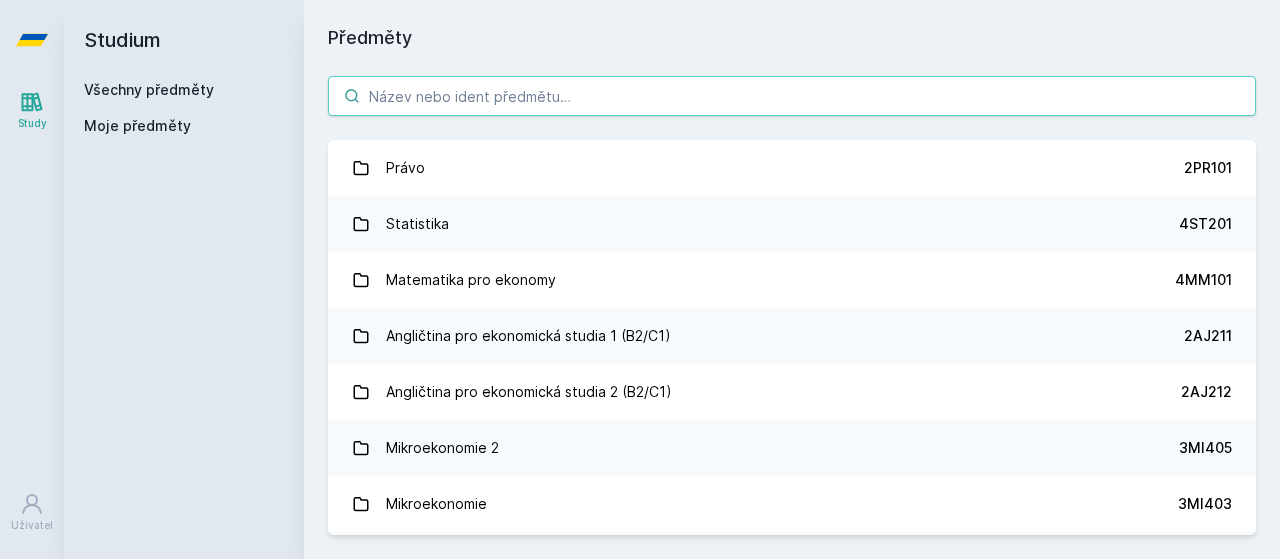 click at bounding box center (792, 96) 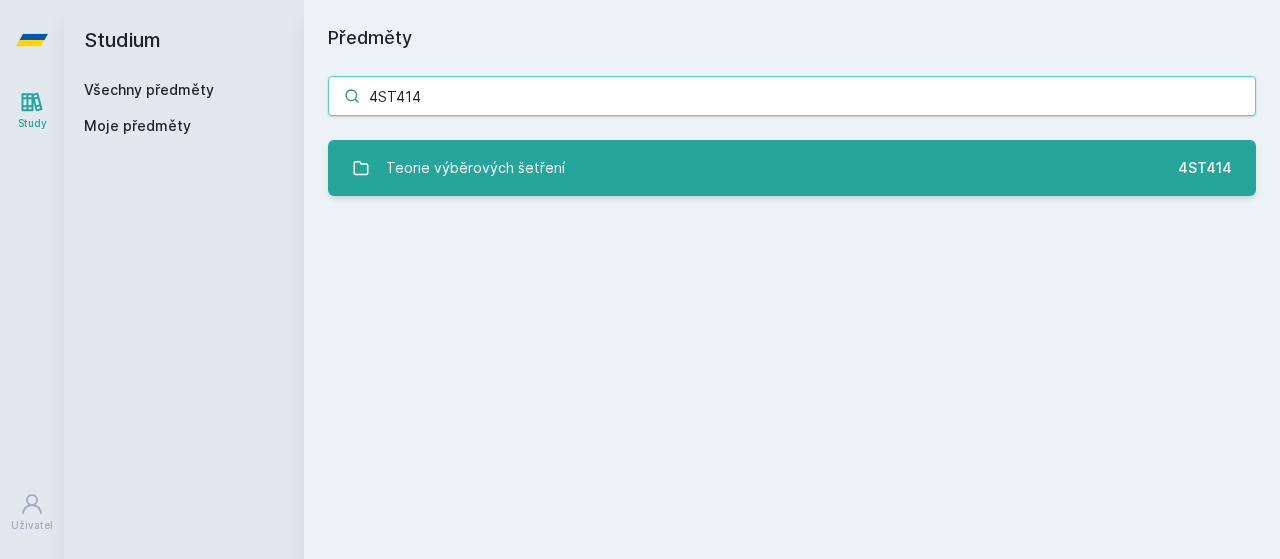 type on "4ST414" 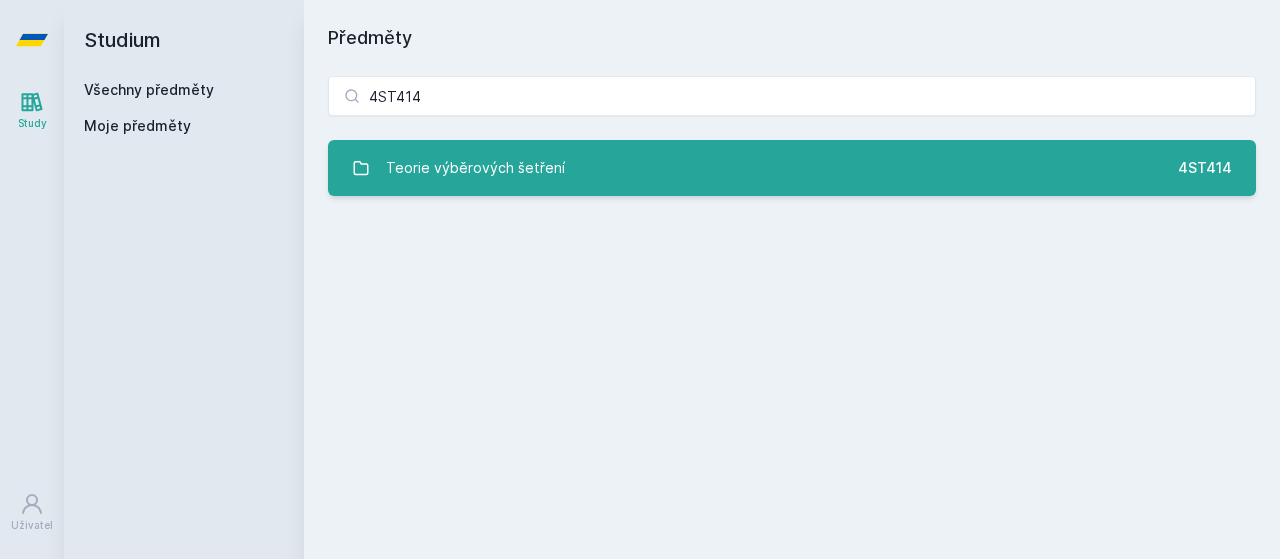 click on "Teorie výběrových šetření" at bounding box center (475, 168) 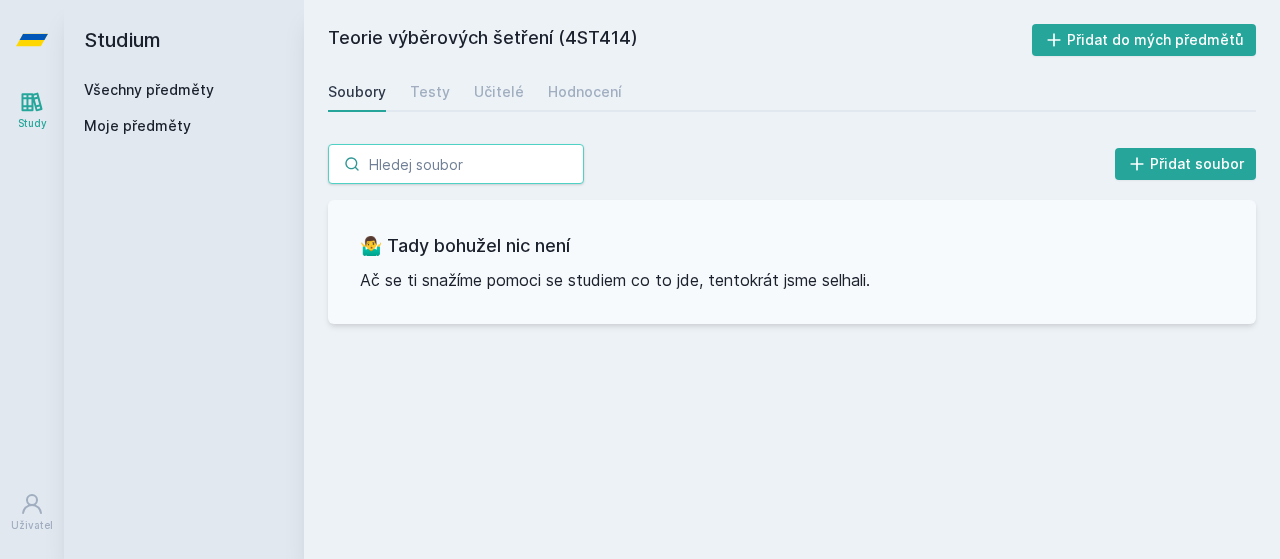 click at bounding box center (456, 164) 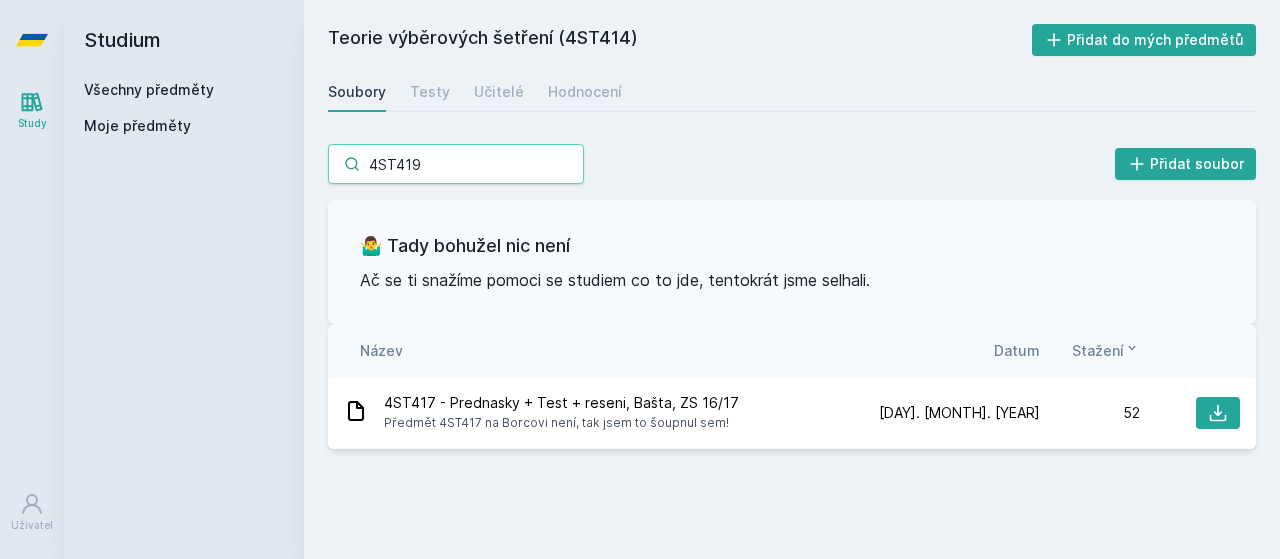 type on "4ST419" 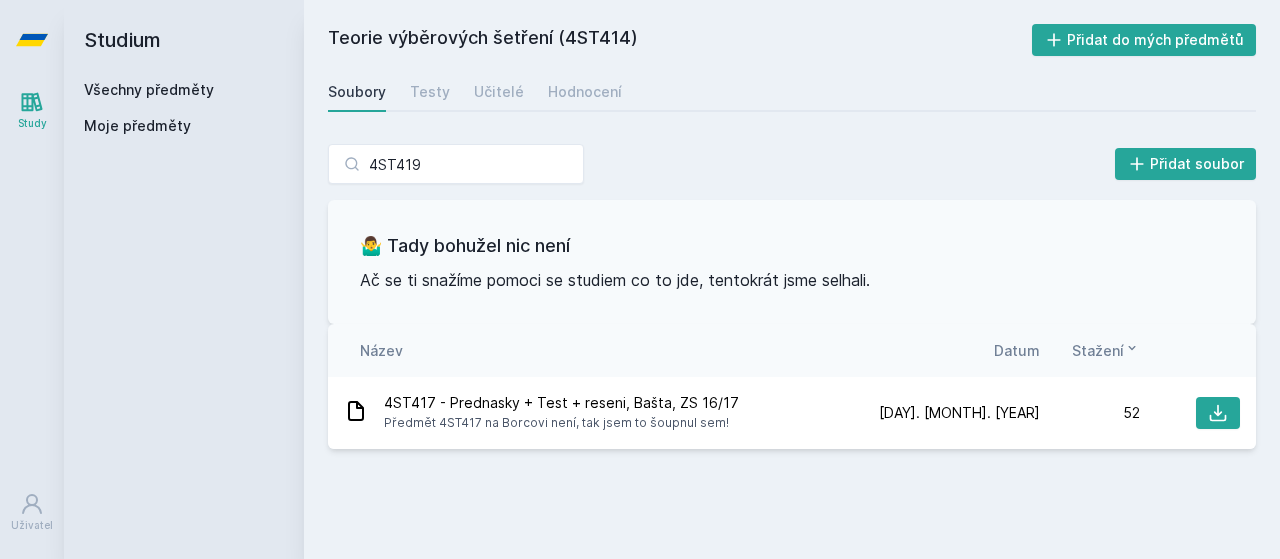 click on "Všechny předměty" at bounding box center (149, 89) 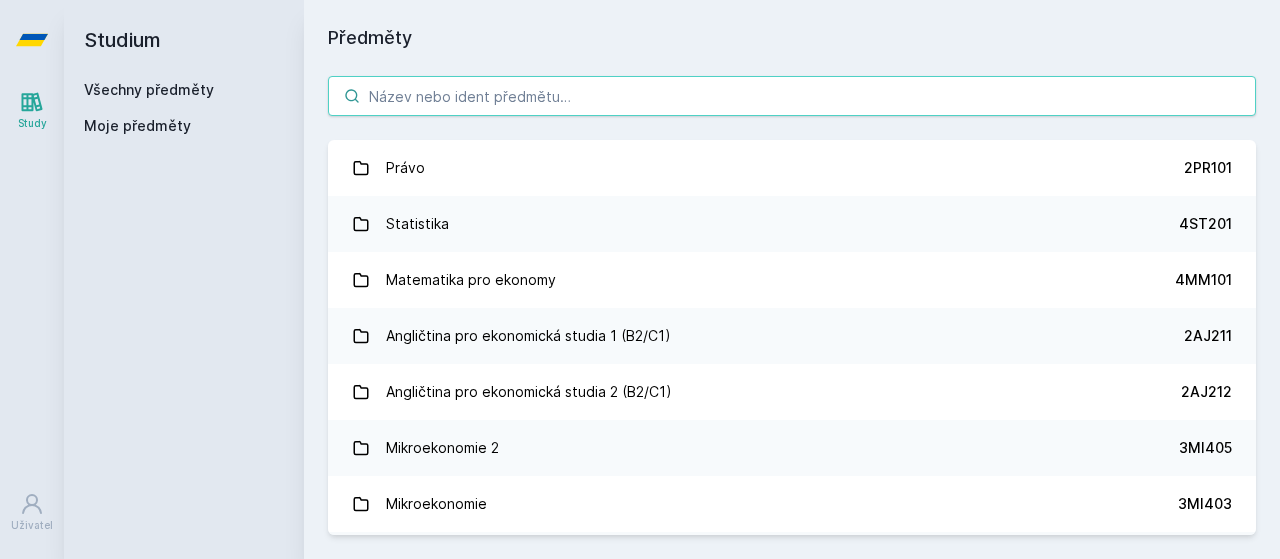 click at bounding box center (792, 96) 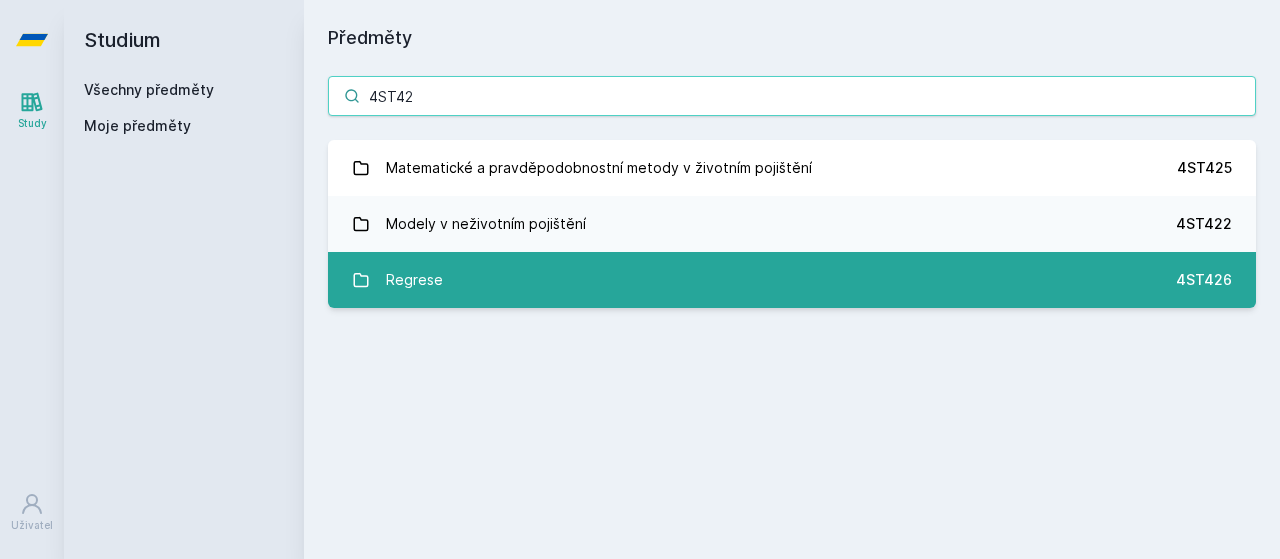 type on "4ST42" 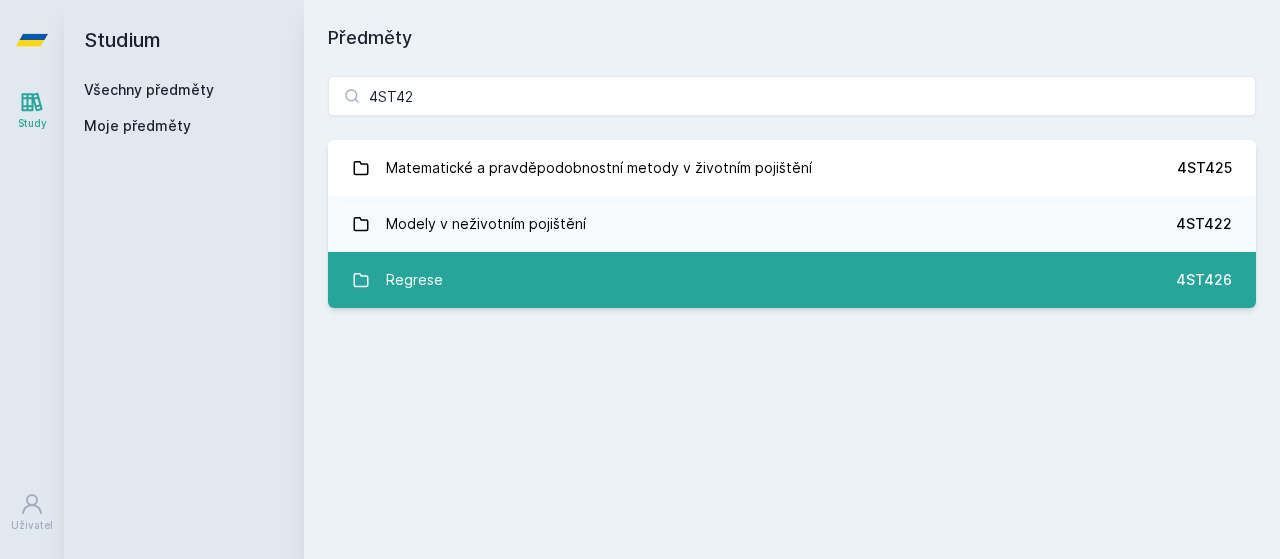 click on "Regrese   4ST426" at bounding box center [792, 280] 